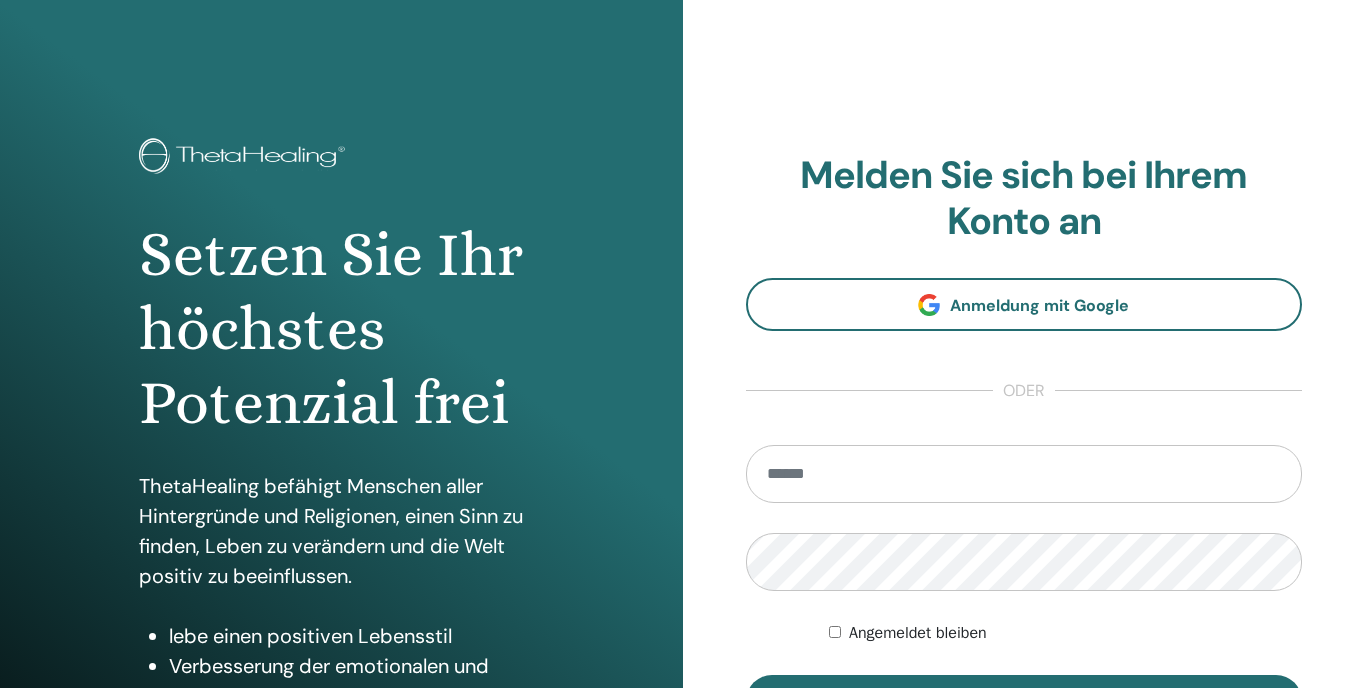 scroll, scrollTop: 0, scrollLeft: 0, axis: both 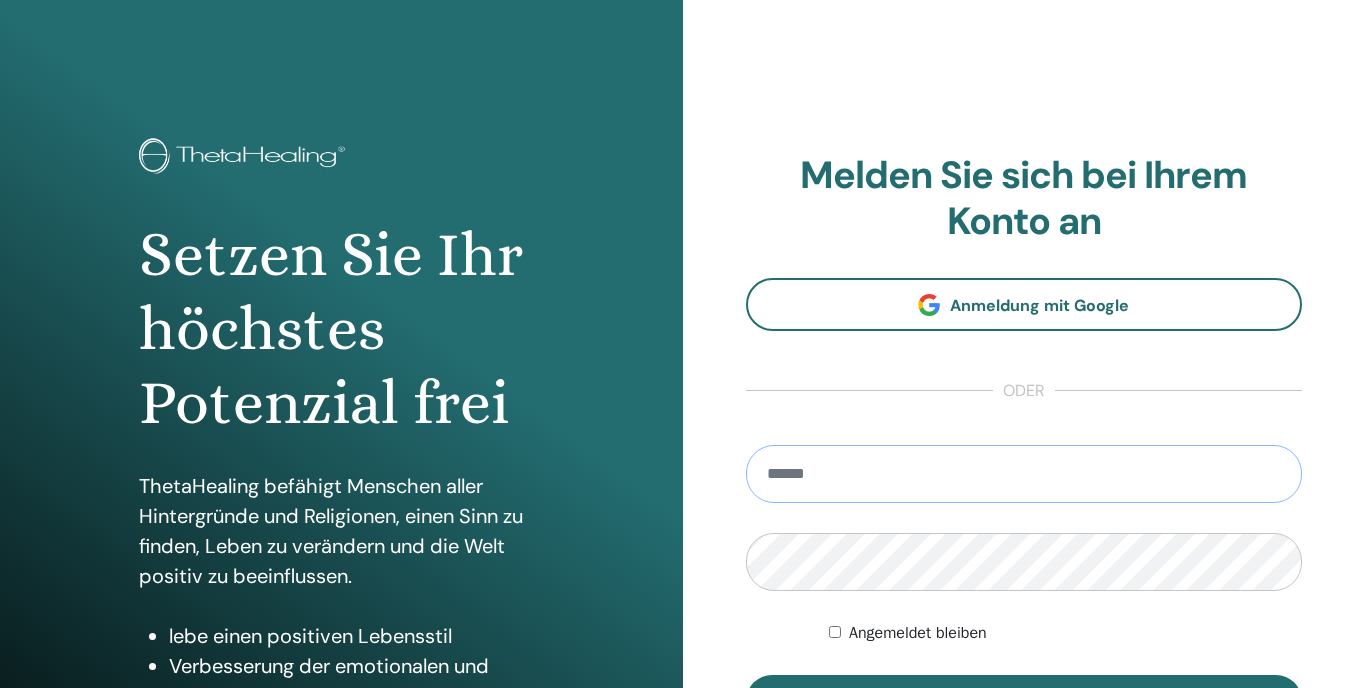 type on "**********" 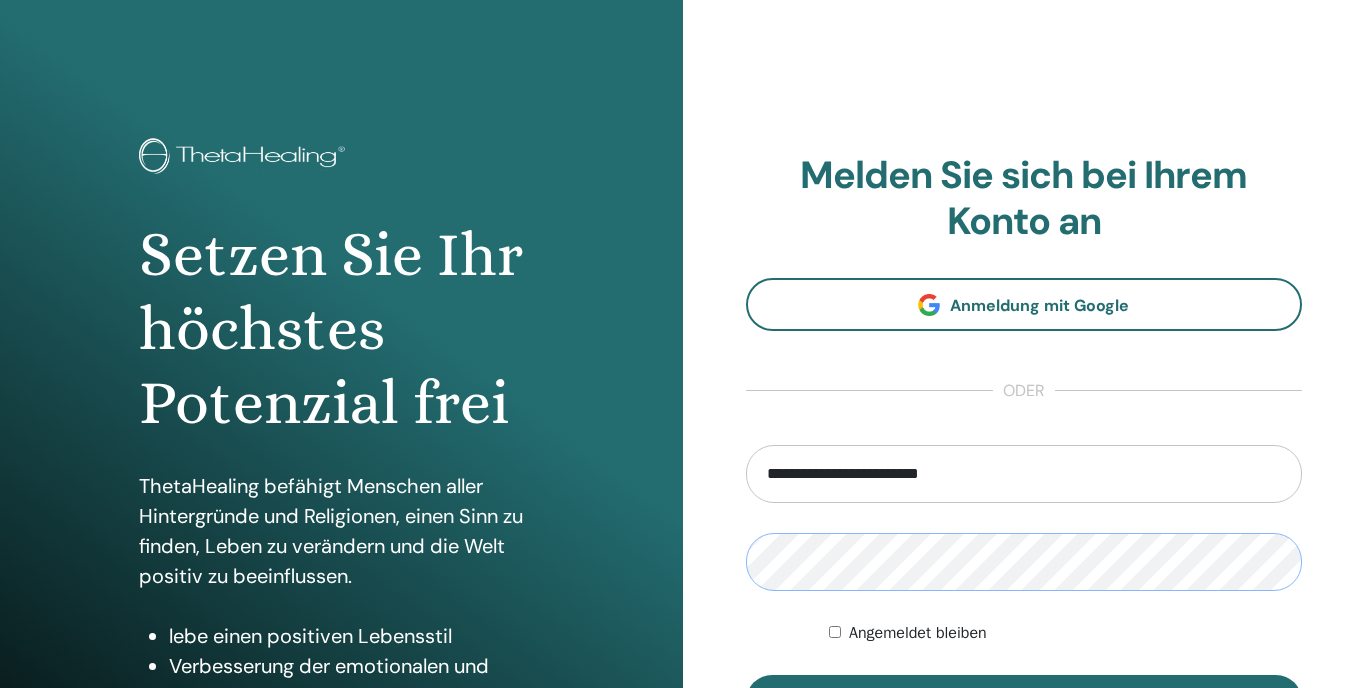 click on "Anmelden" at bounding box center (1024, 701) 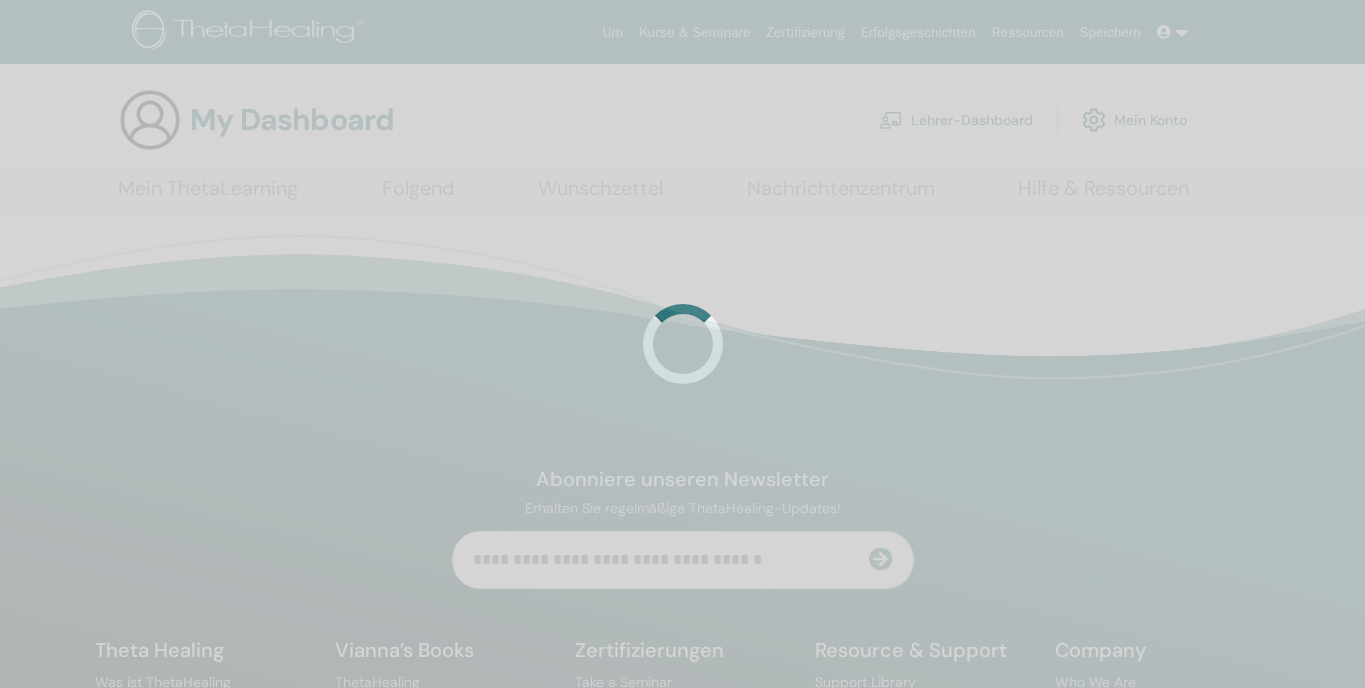 scroll, scrollTop: 0, scrollLeft: 0, axis: both 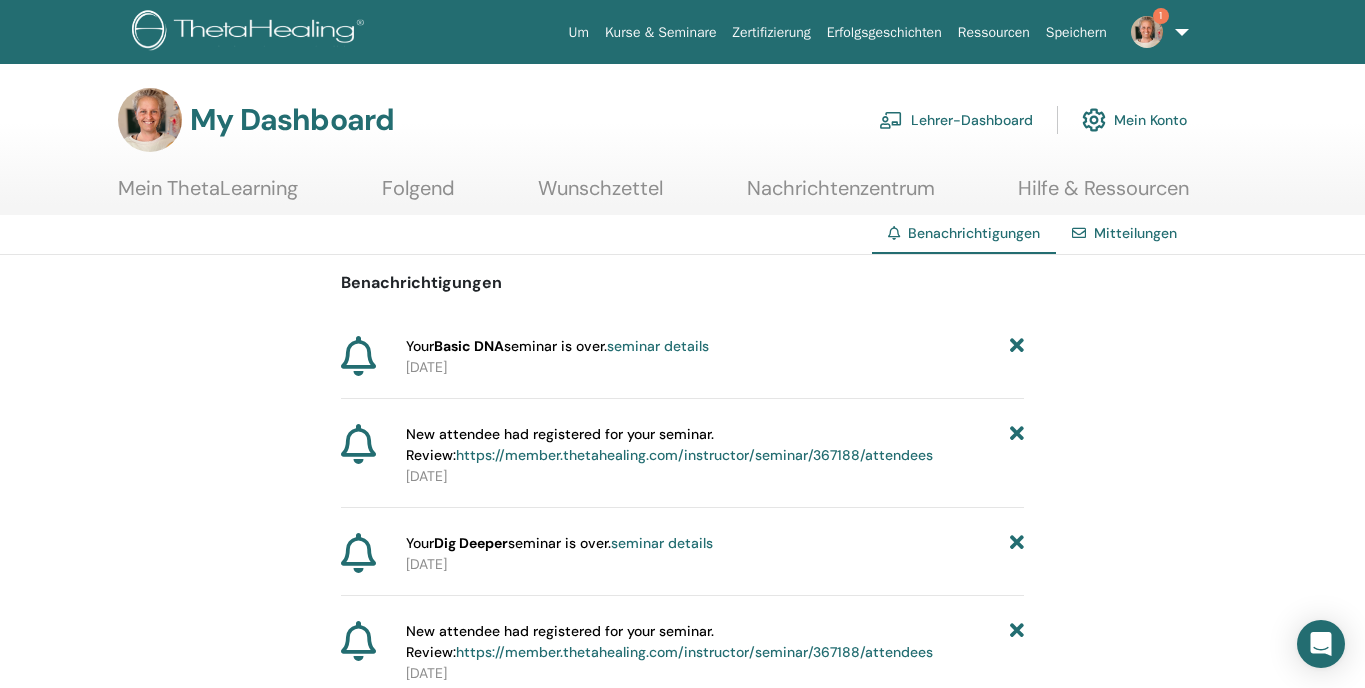 click on "Lehrer-Dashboard" at bounding box center (956, 120) 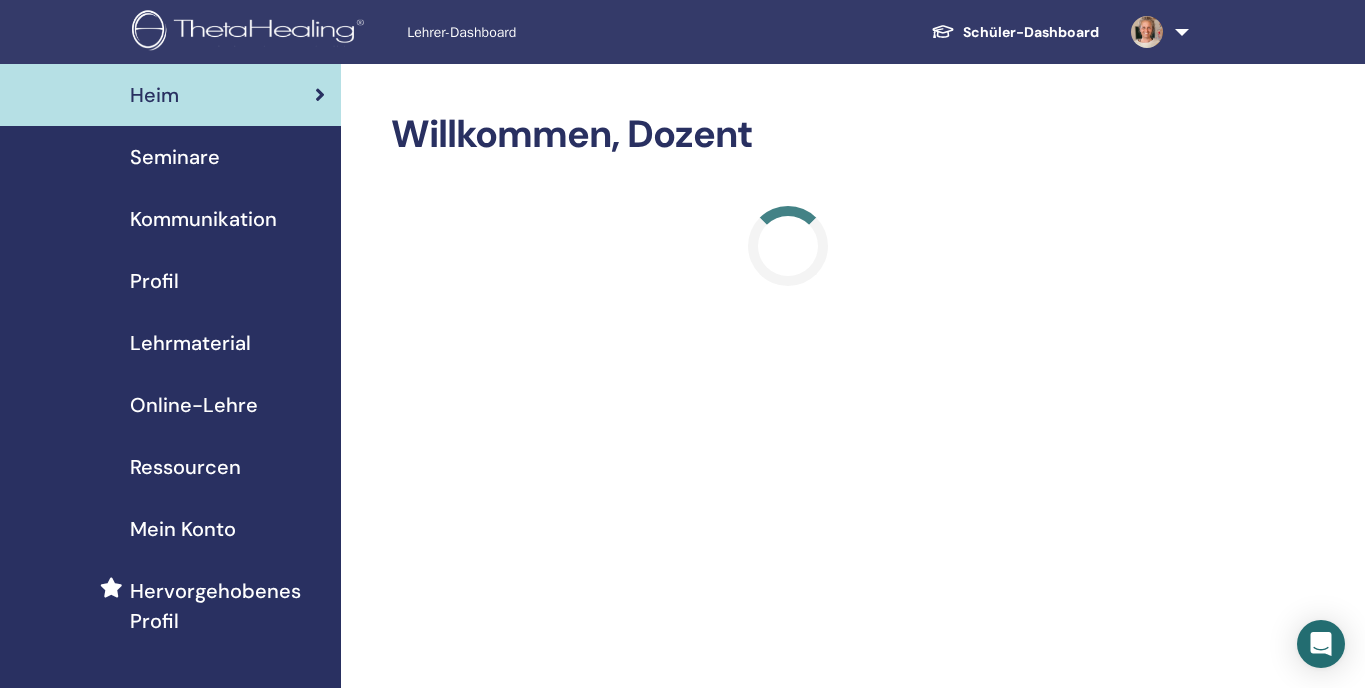 scroll, scrollTop: 0, scrollLeft: 0, axis: both 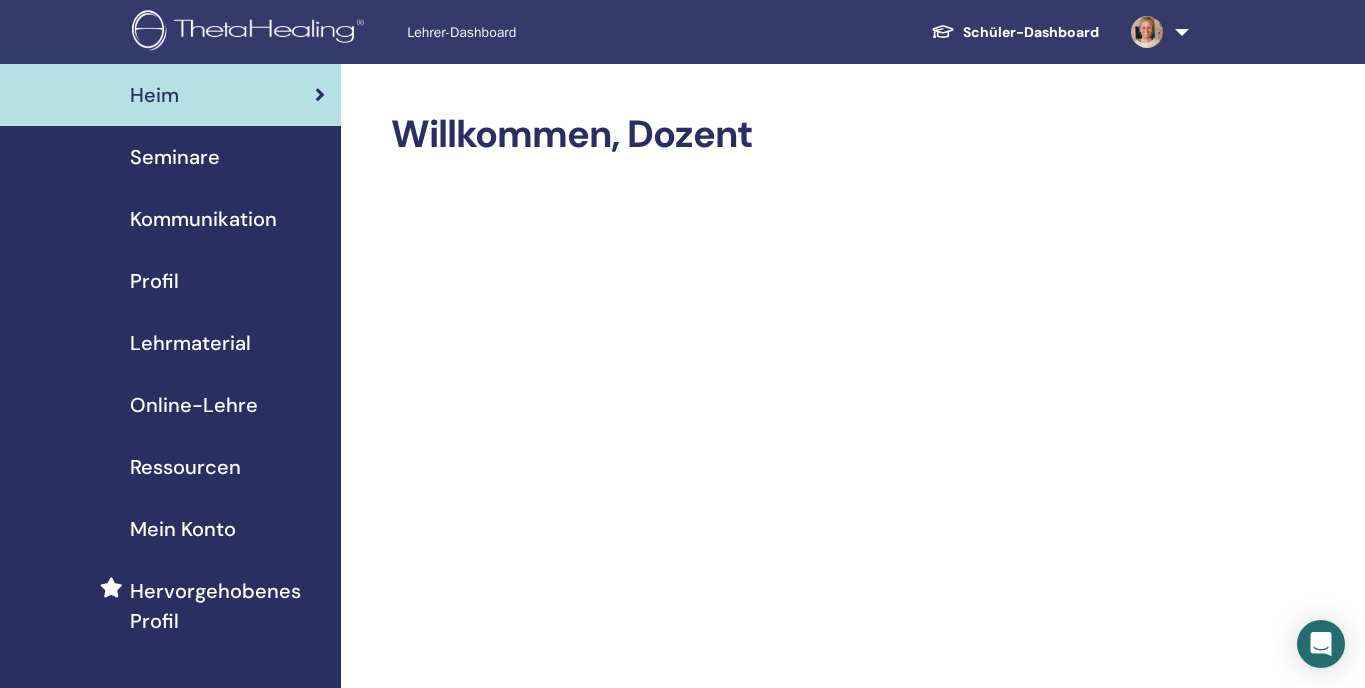 click on "Seminare" at bounding box center [175, 157] 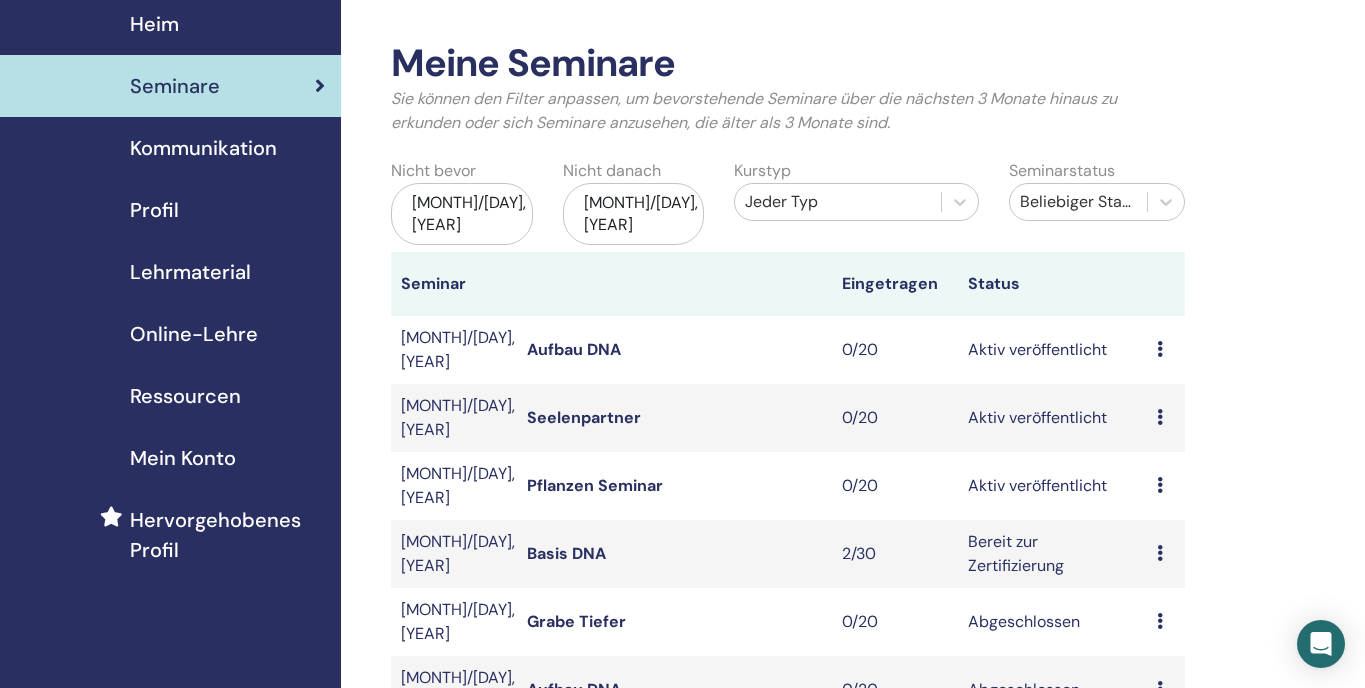 scroll, scrollTop: 75, scrollLeft: 0, axis: vertical 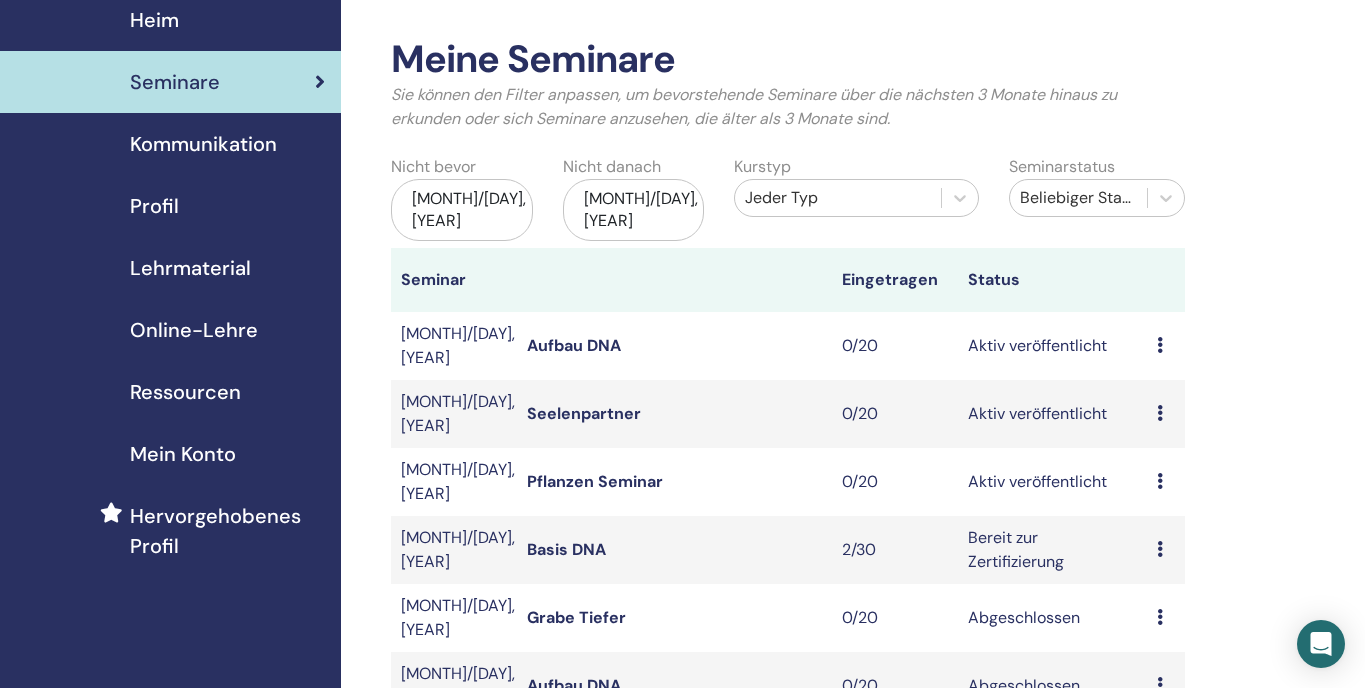 click on "Seelenpartner" at bounding box center [584, 413] 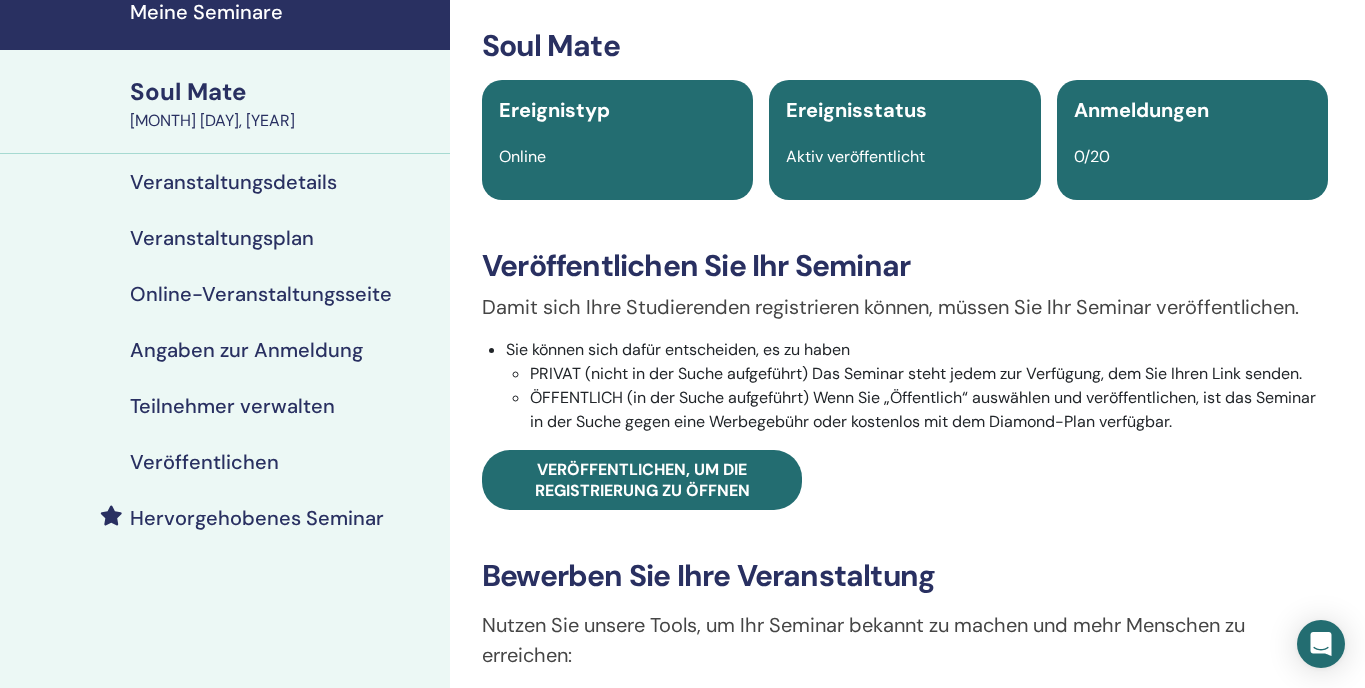 scroll, scrollTop: 86, scrollLeft: 0, axis: vertical 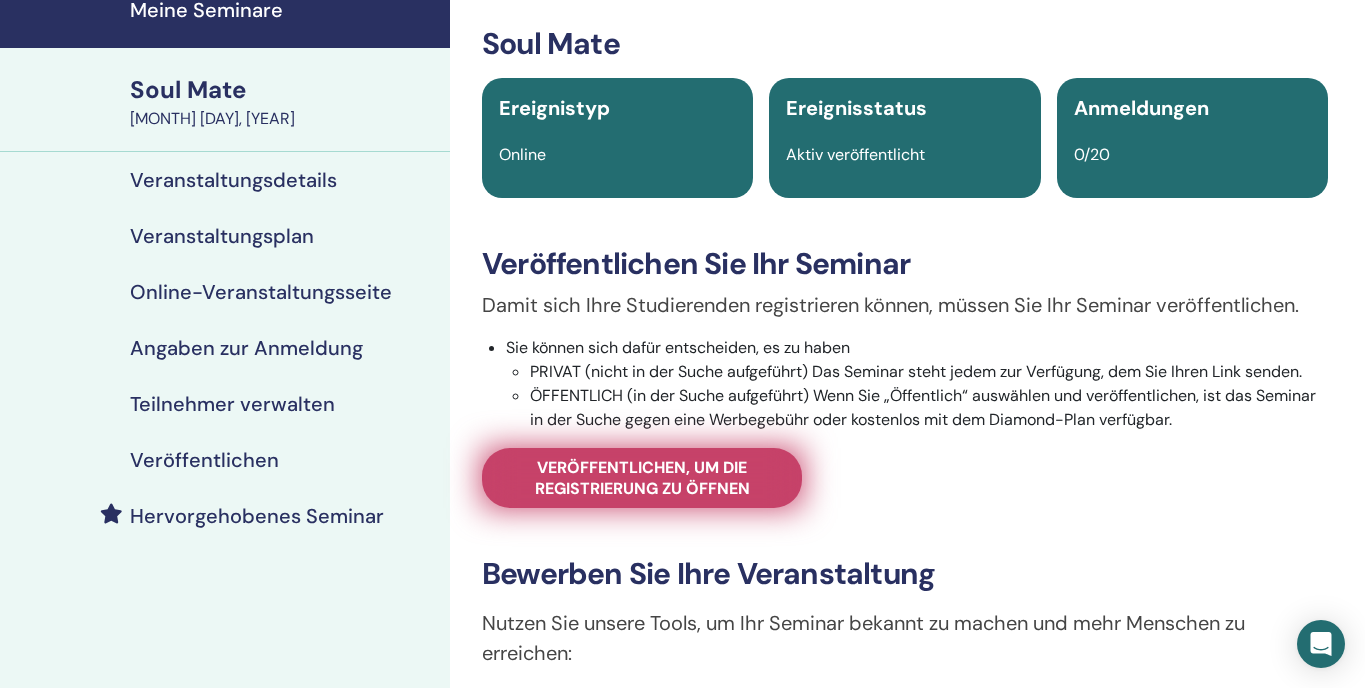 click on "Veröffentlichen, um die Registrierung zu öffnen" at bounding box center (642, 478) 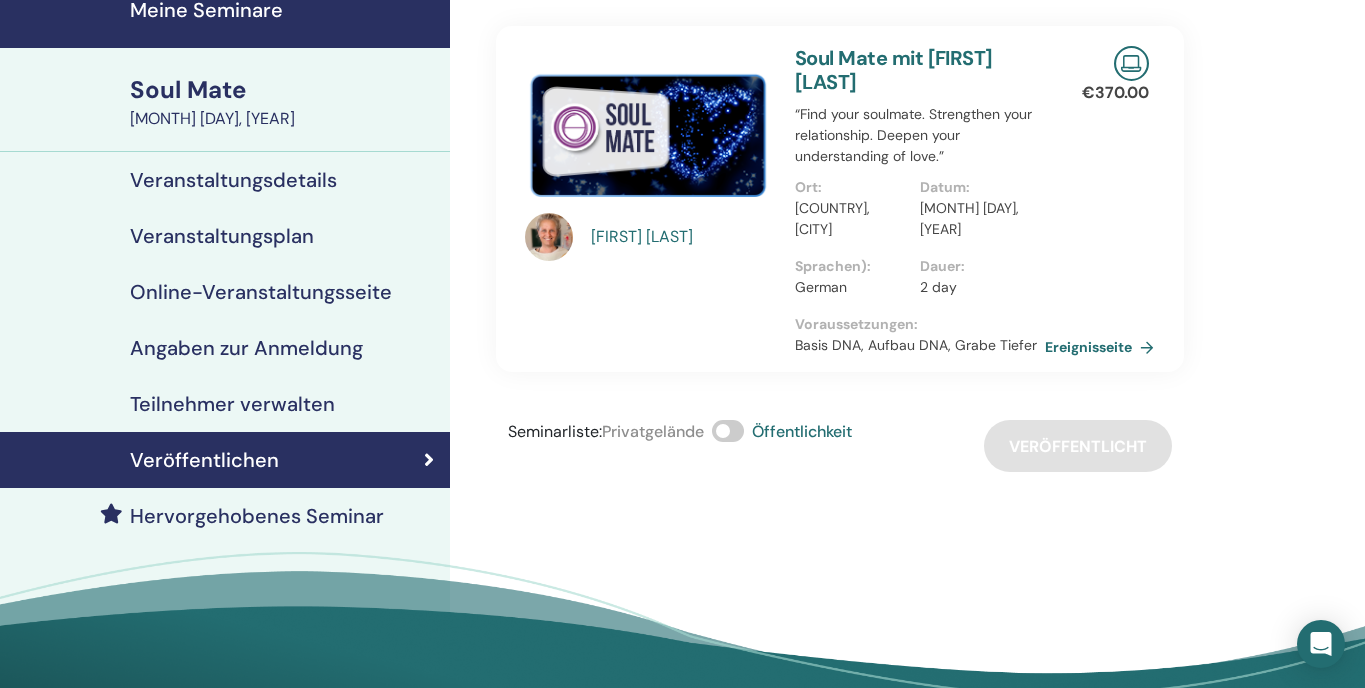 click on "Online-Veranstaltungsseite" at bounding box center [261, 292] 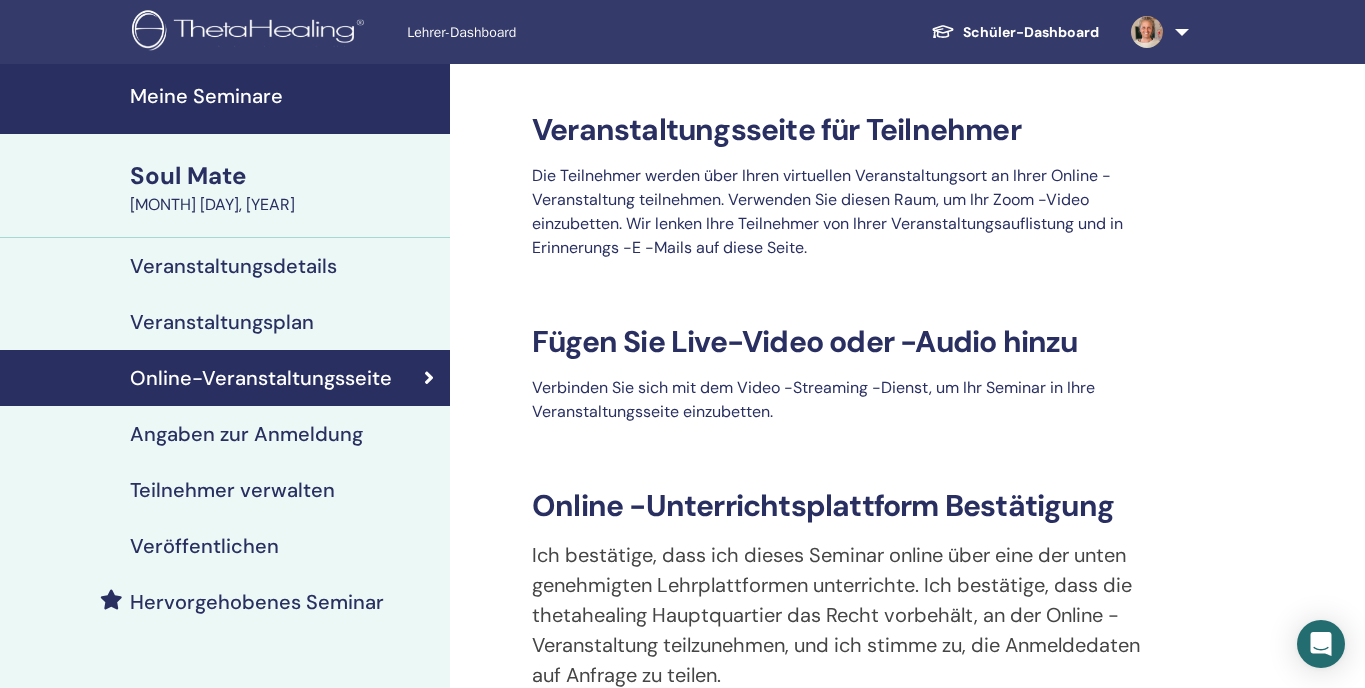 scroll, scrollTop: 0, scrollLeft: 0, axis: both 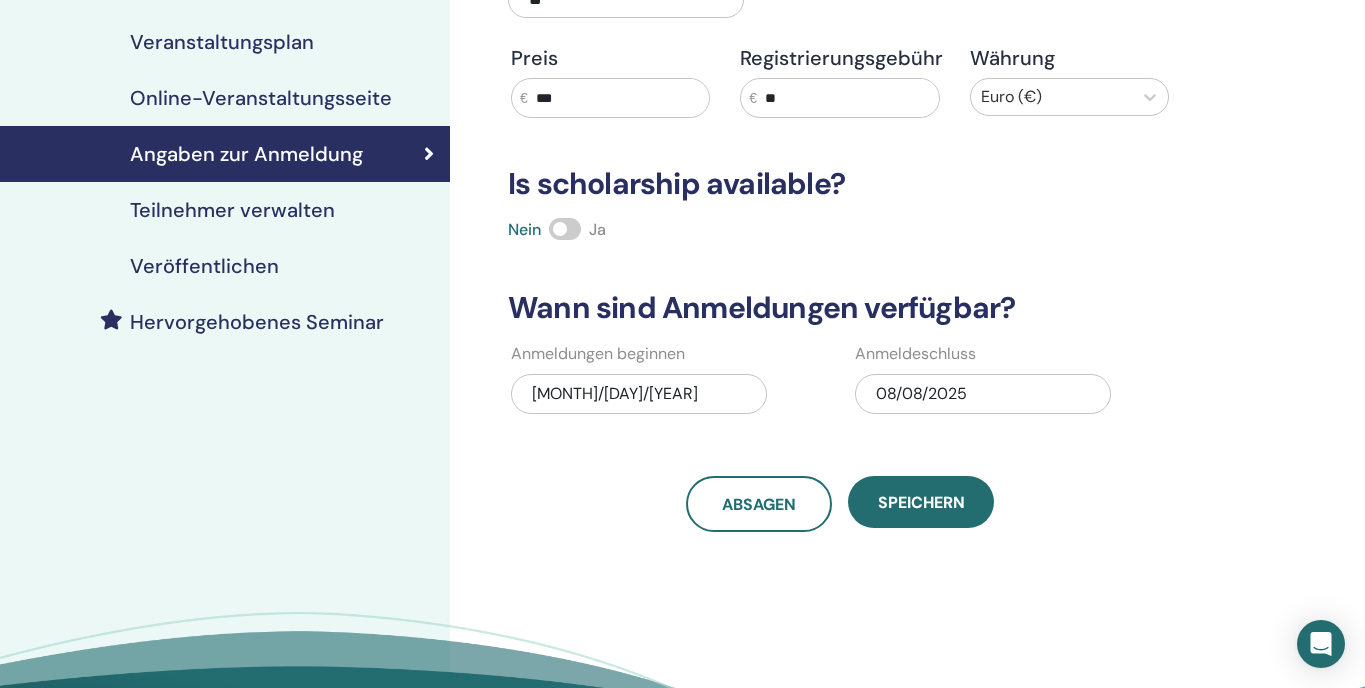 click on "08/08/2025" at bounding box center [983, 394] 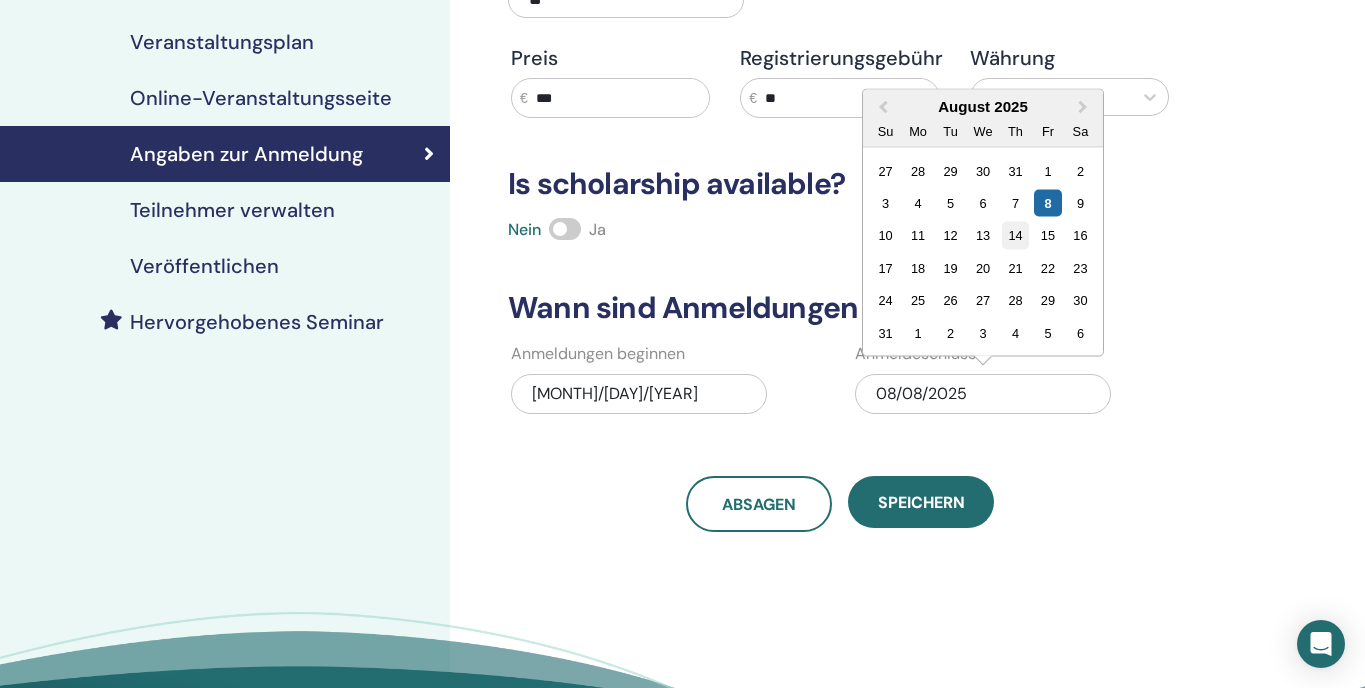 click on "14" at bounding box center (1015, 235) 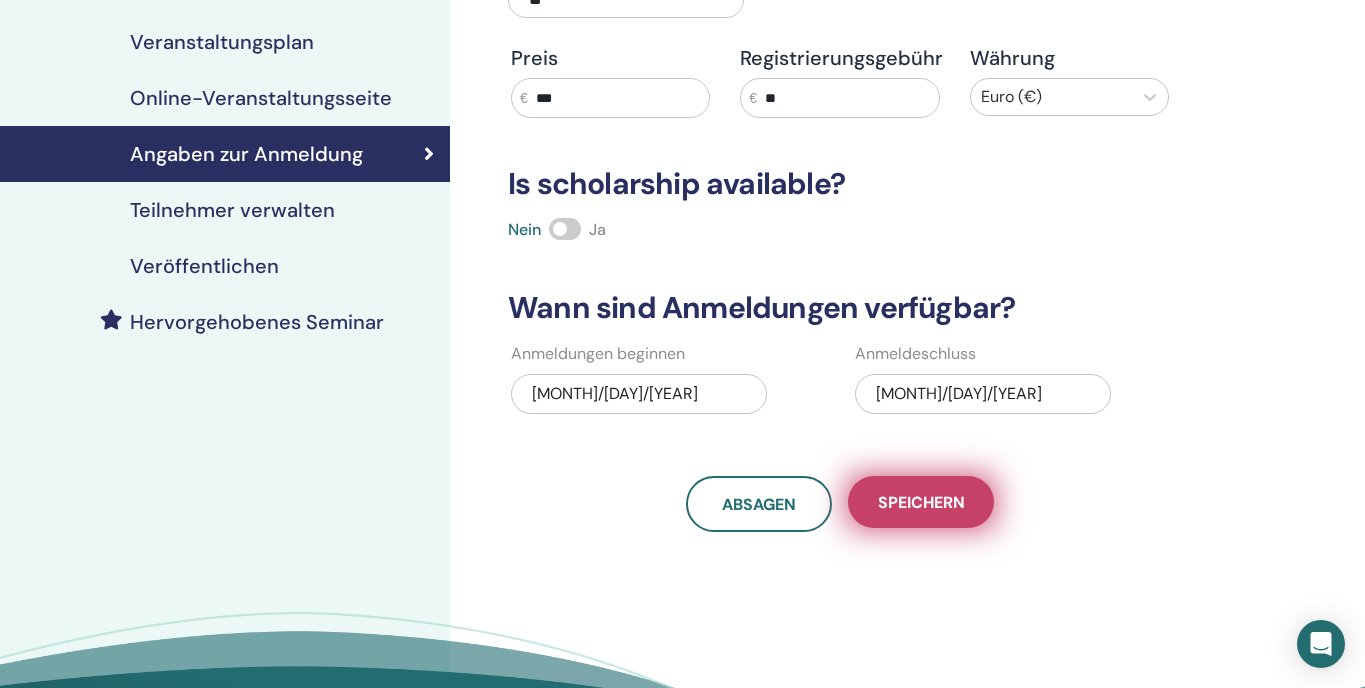 click on "Speichern" at bounding box center [921, 502] 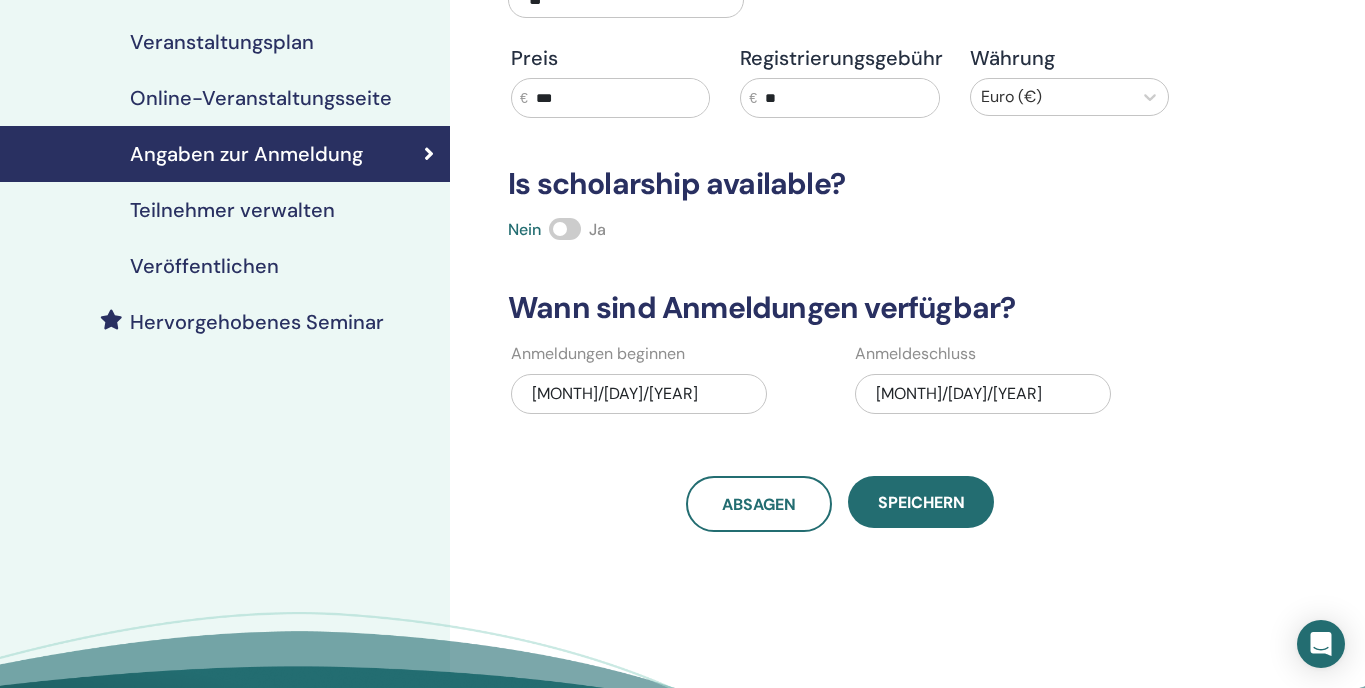 click on "Speichern" at bounding box center [921, 502] 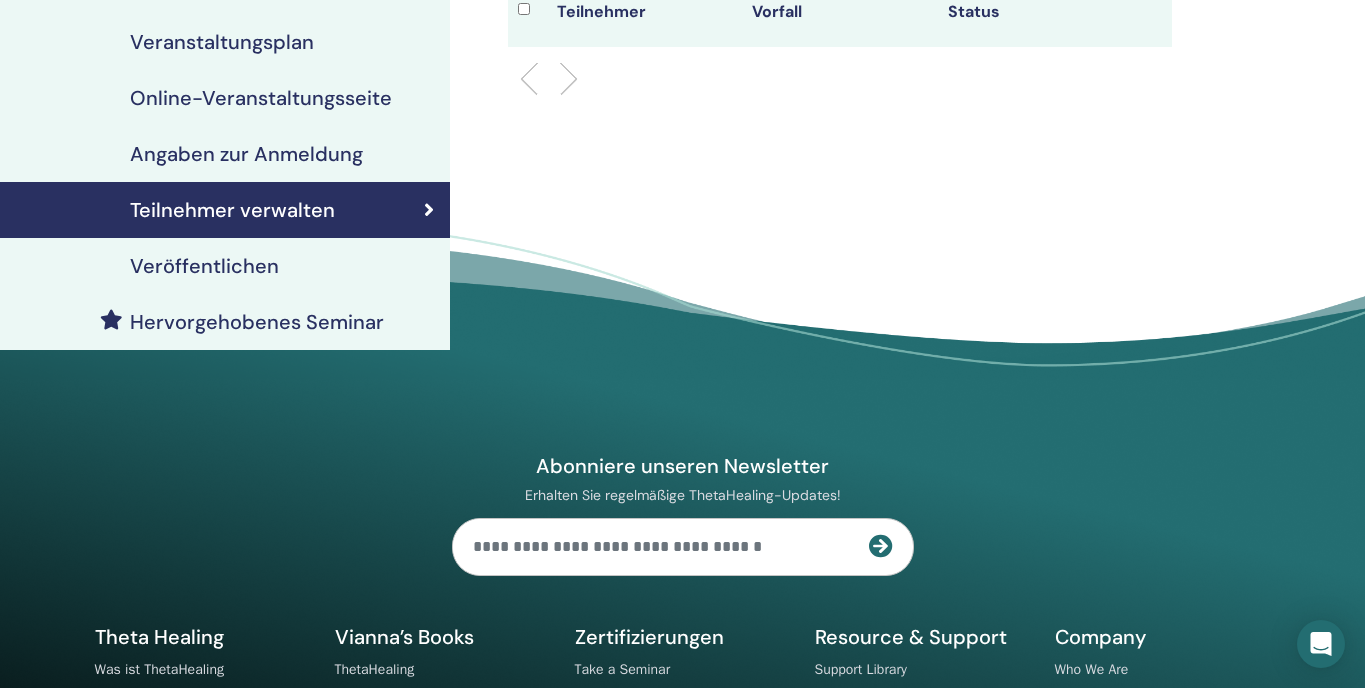click on "Veröffentlichen" at bounding box center [204, 266] 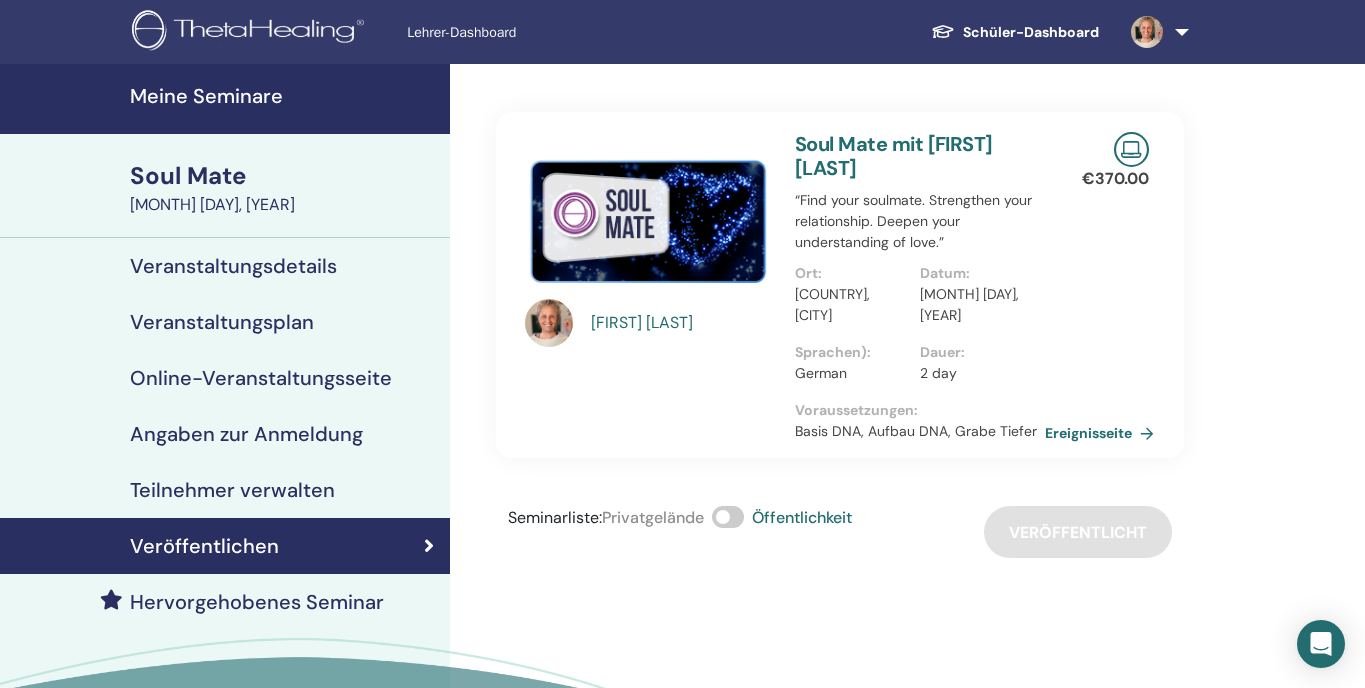 scroll, scrollTop: 0, scrollLeft: 0, axis: both 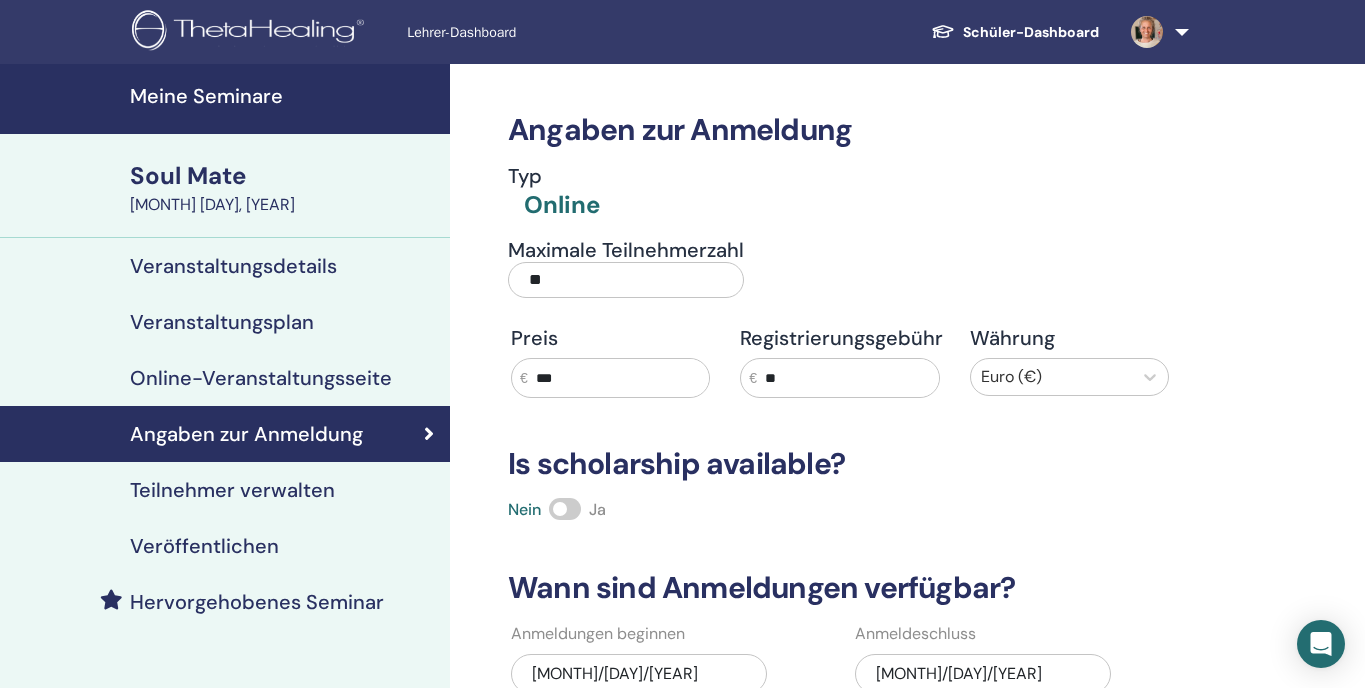 click on "Online-Veranstaltungsseite" at bounding box center (261, 378) 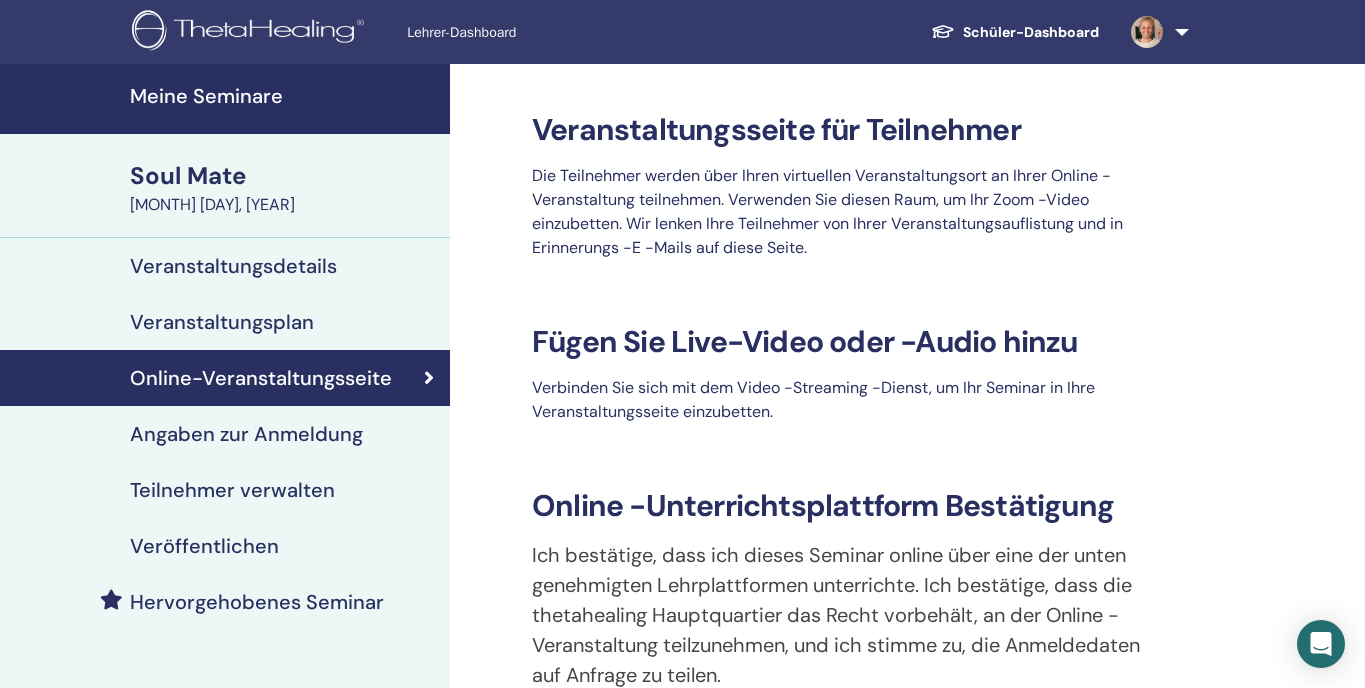 scroll, scrollTop: 0, scrollLeft: 0, axis: both 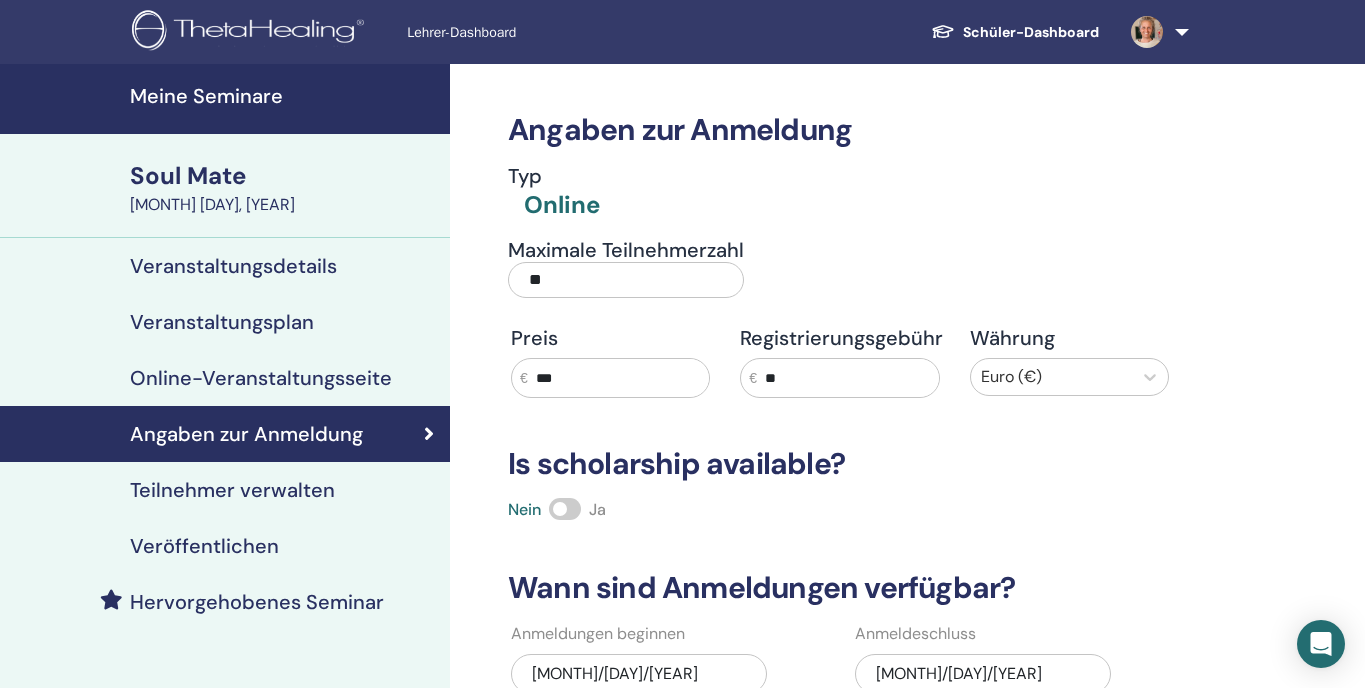 click on "Veranstaltungsplan" at bounding box center [222, 322] 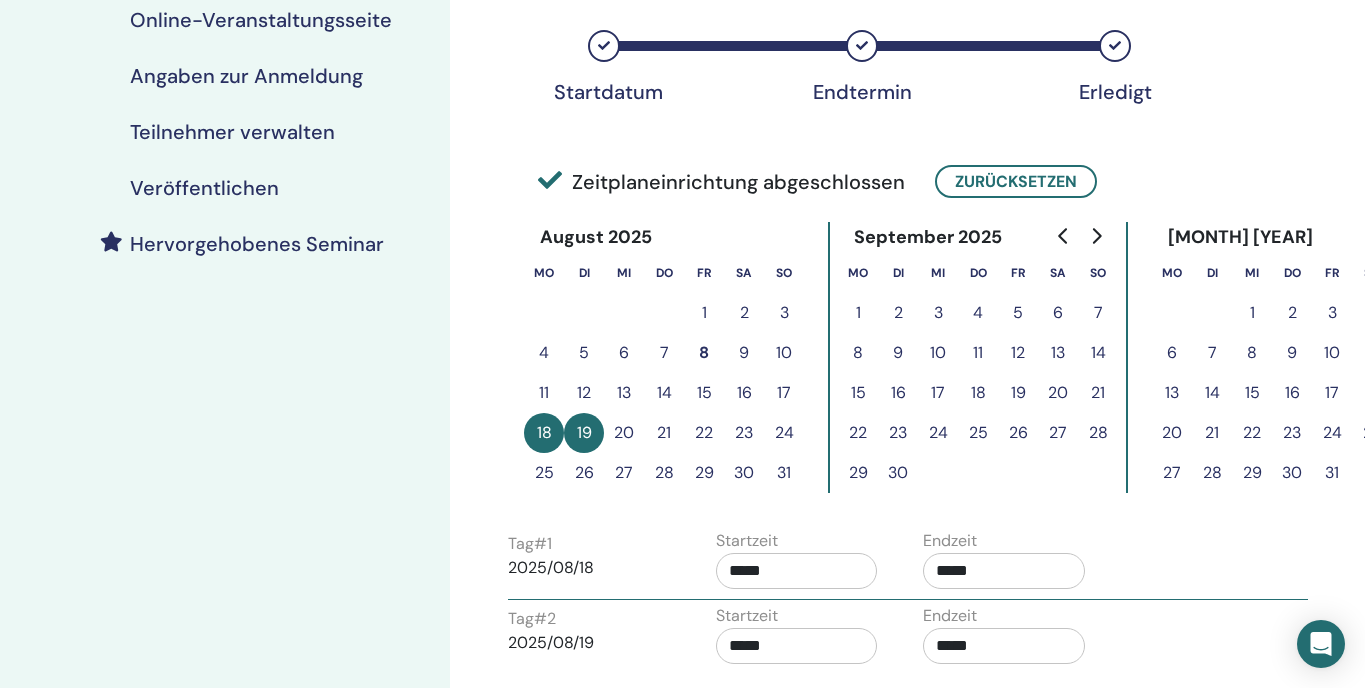 scroll, scrollTop: 355, scrollLeft: 0, axis: vertical 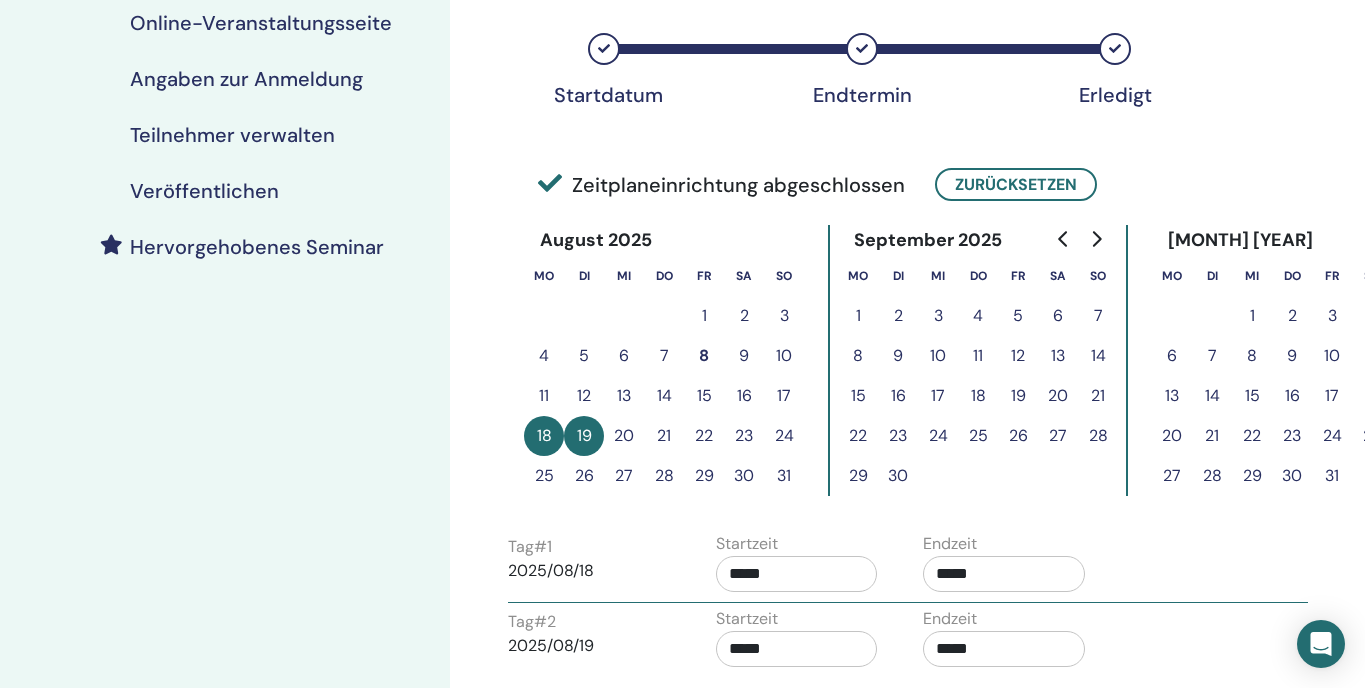 click on "Veröffentlichen" at bounding box center [204, 191] 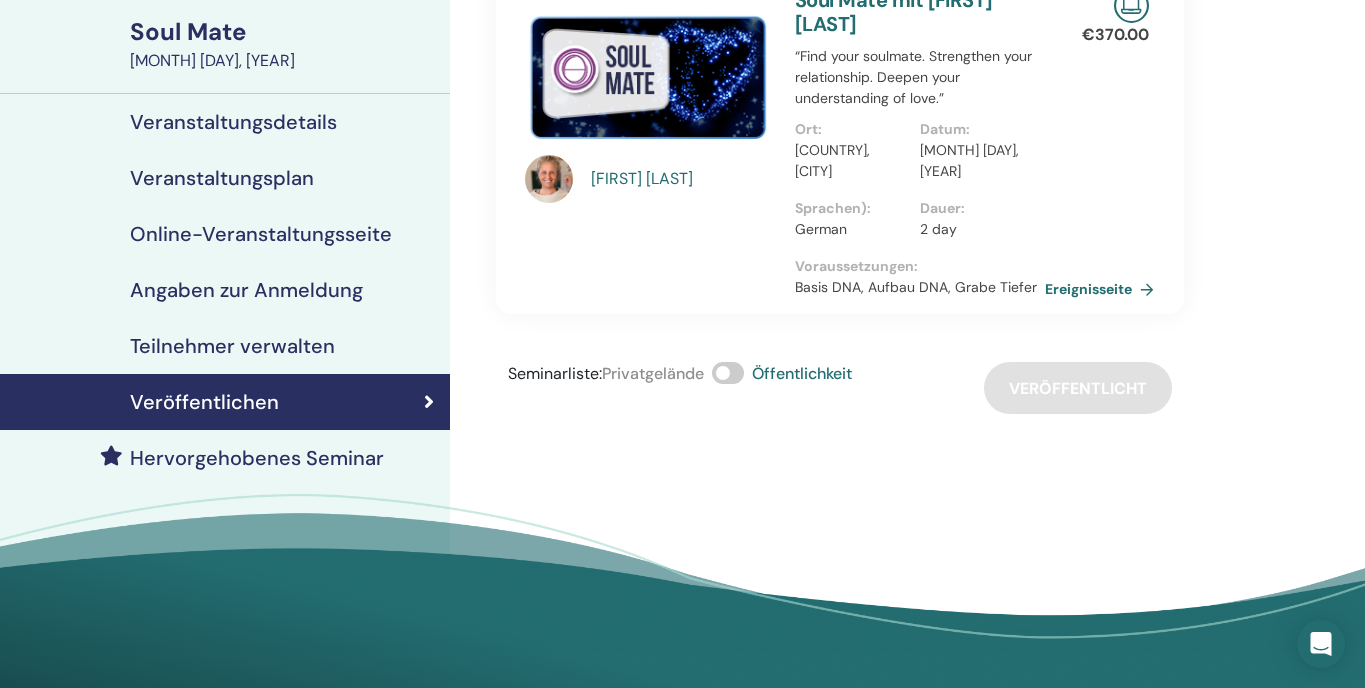 scroll, scrollTop: 142, scrollLeft: 0, axis: vertical 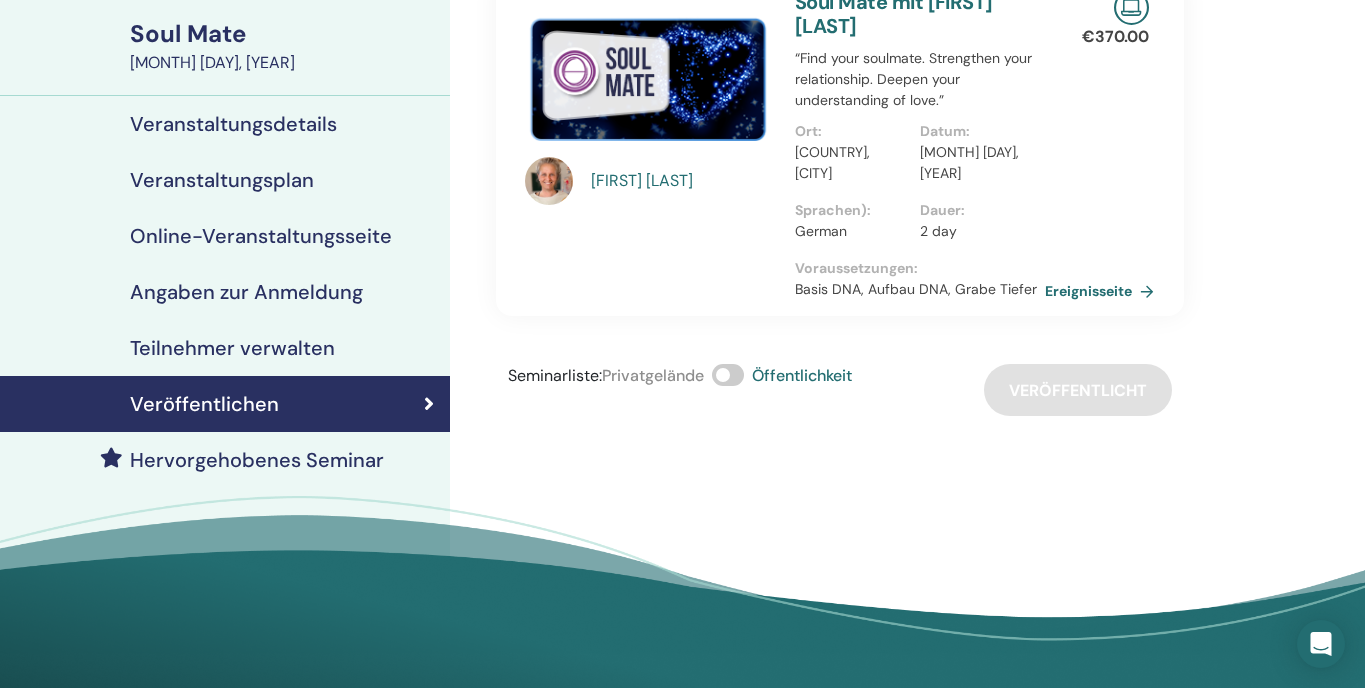 click on "Veranstaltungsplan" at bounding box center (222, 180) 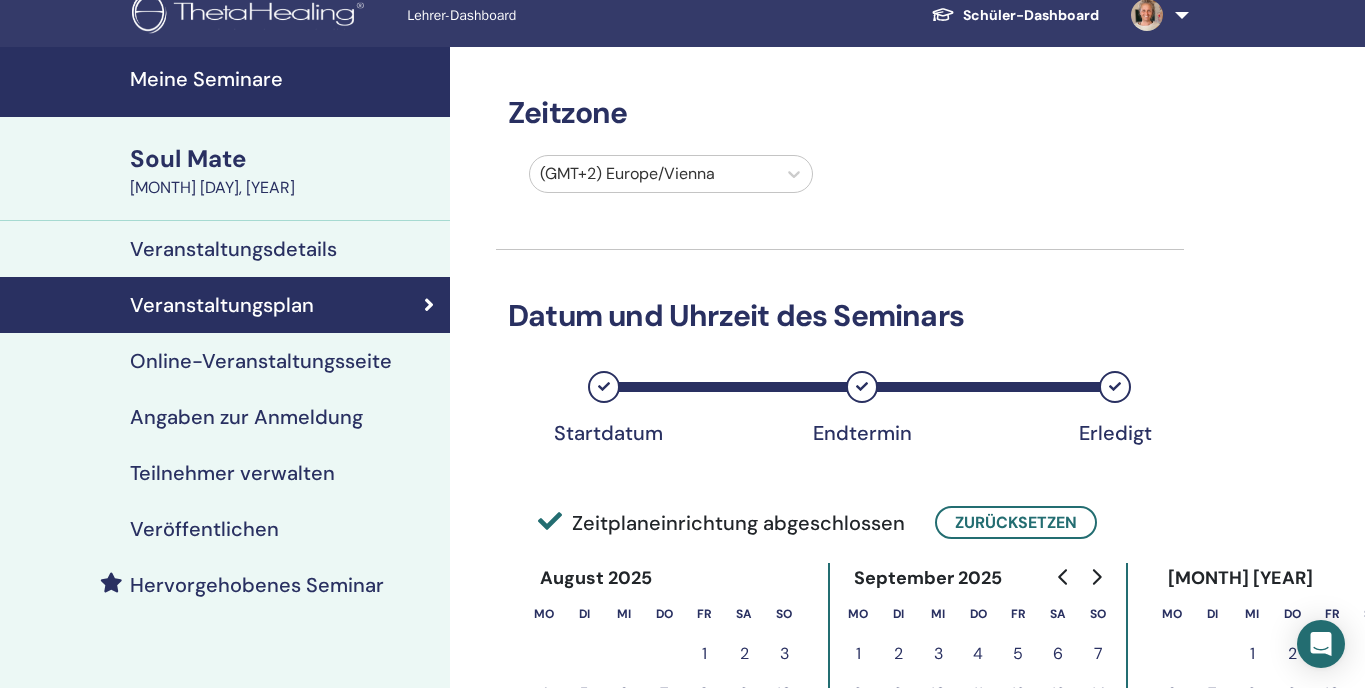 scroll, scrollTop: 15, scrollLeft: 0, axis: vertical 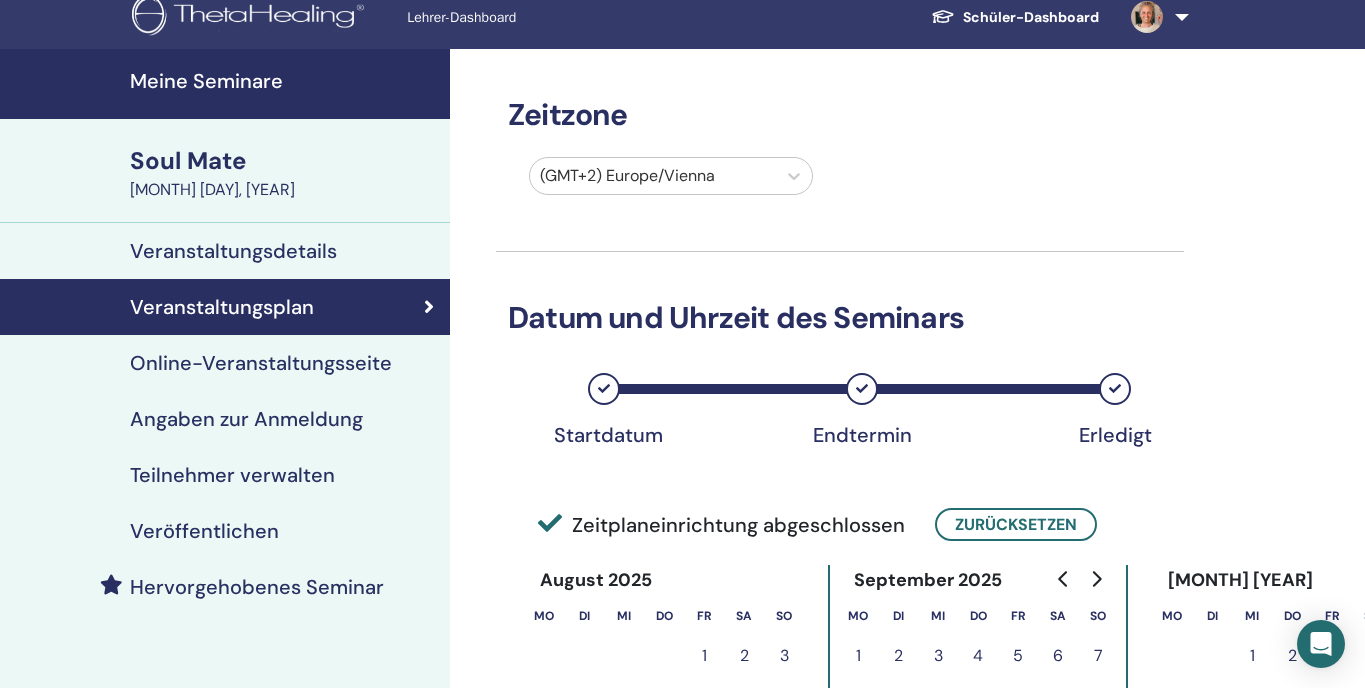 click on "Veranstaltungsdetails" at bounding box center (233, 251) 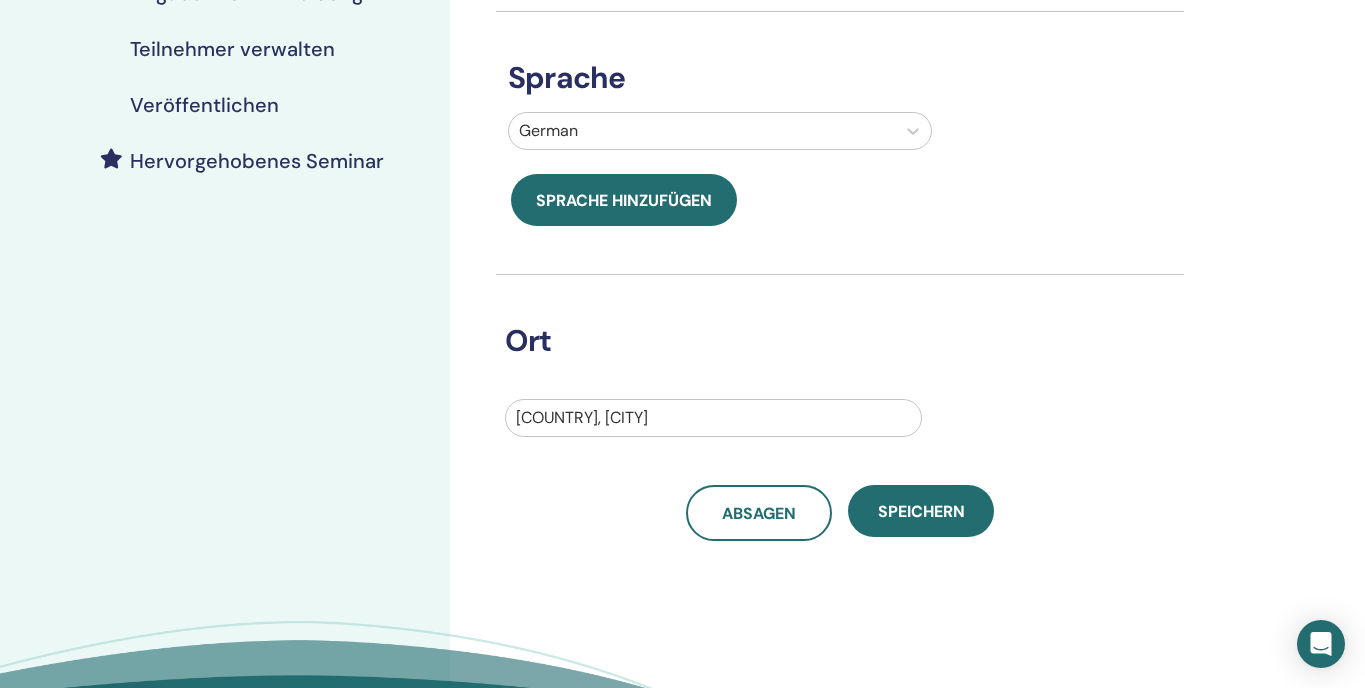 scroll, scrollTop: 448, scrollLeft: 0, axis: vertical 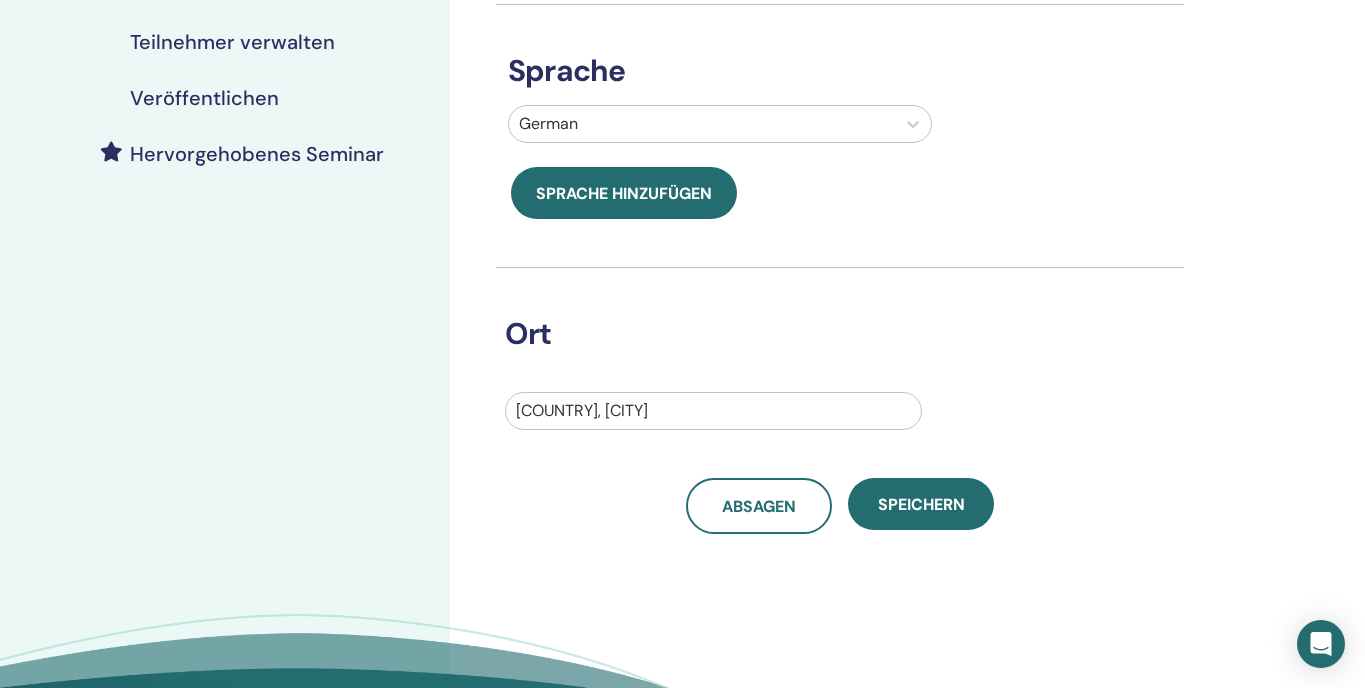 click on "Veröffentlichen" at bounding box center [204, 98] 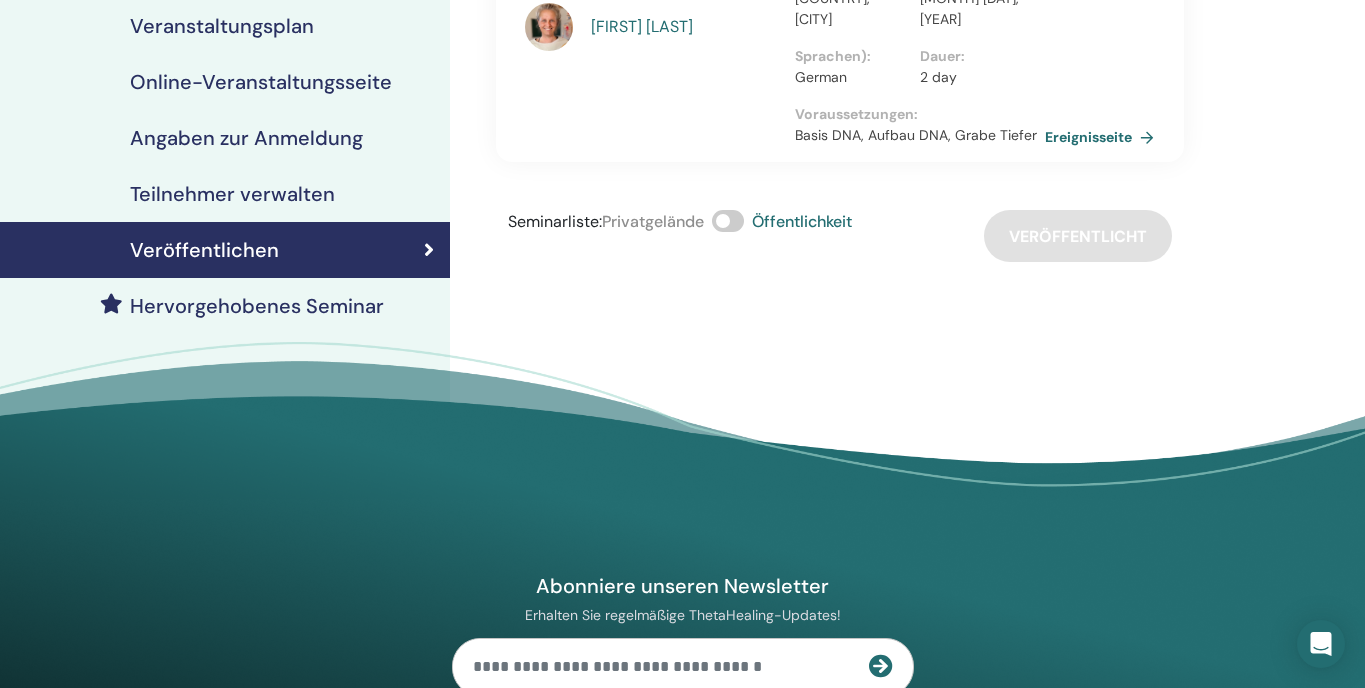 scroll, scrollTop: 281, scrollLeft: 0, axis: vertical 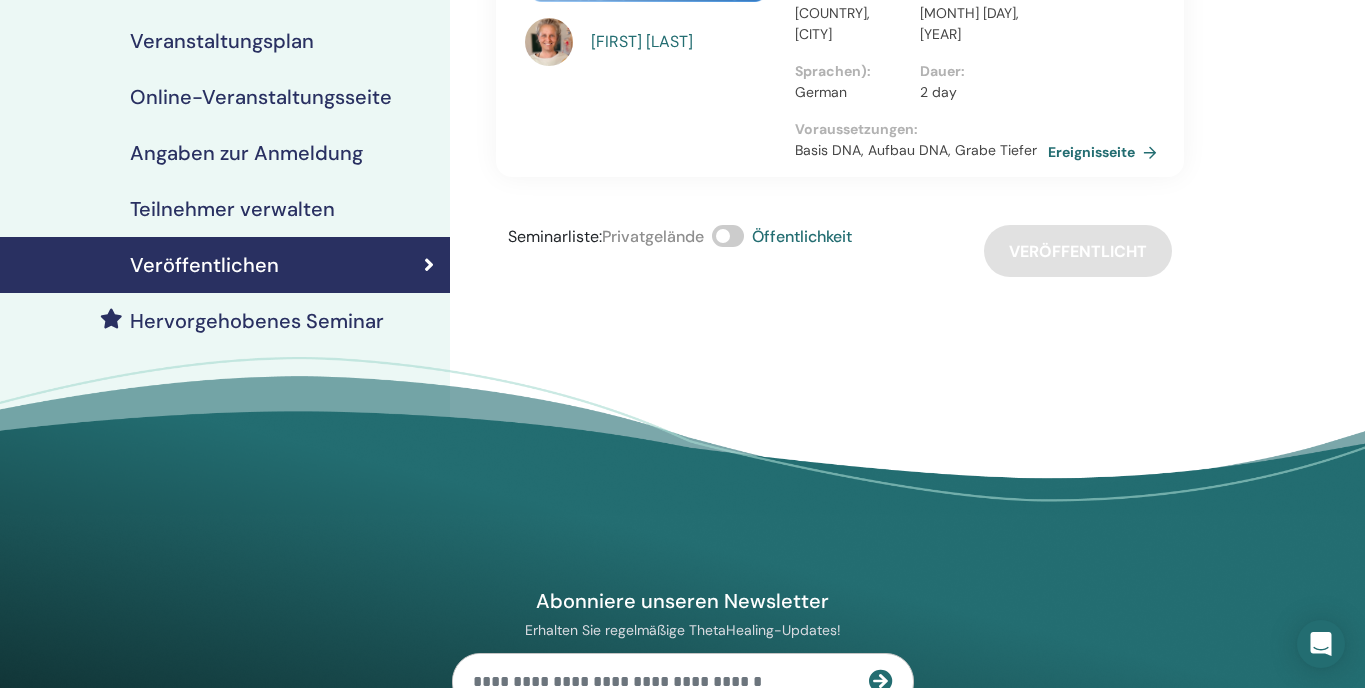 click on "Ereignisseite" at bounding box center (1106, 152) 